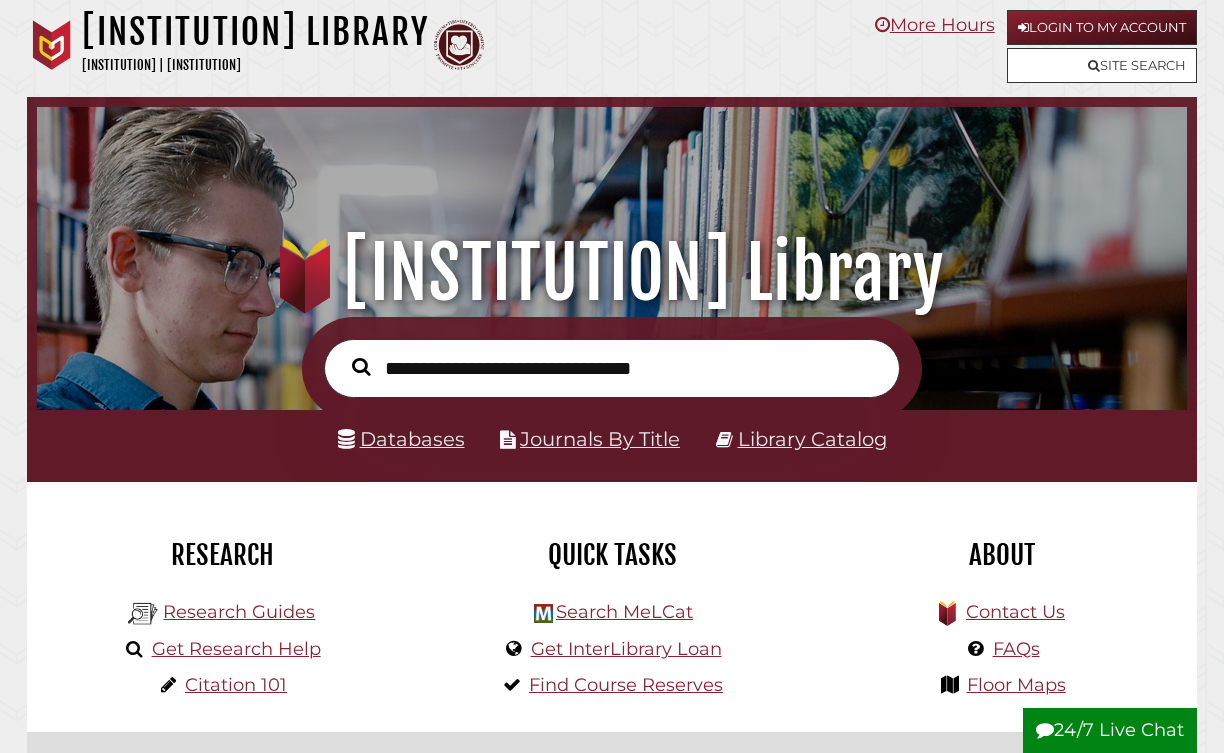 scroll, scrollTop: 0, scrollLeft: 0, axis: both 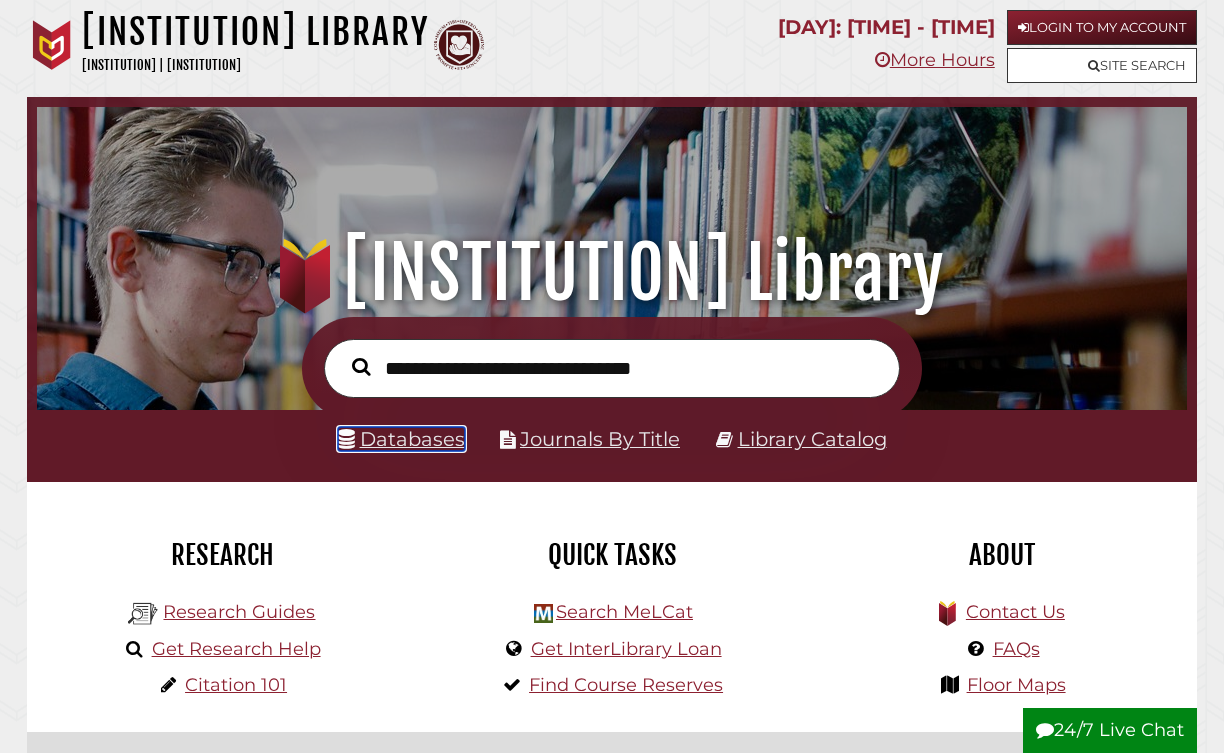 click on "Databases" at bounding box center [401, 439] 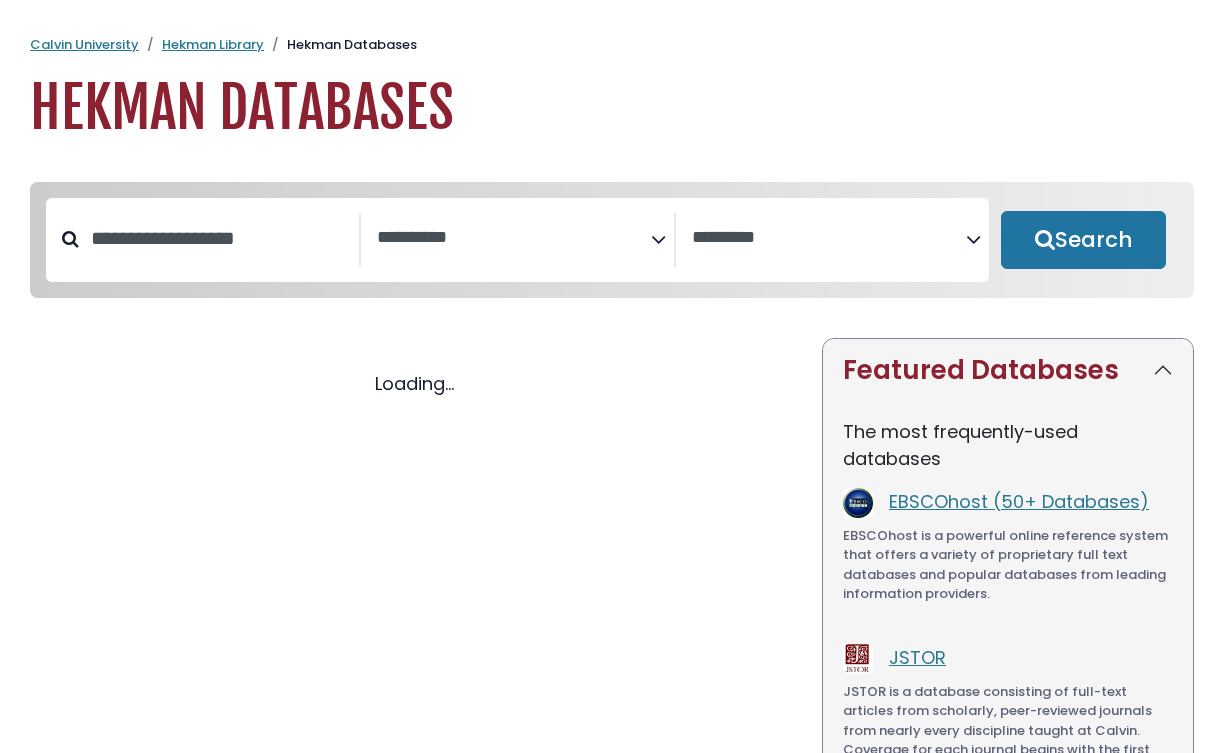 select 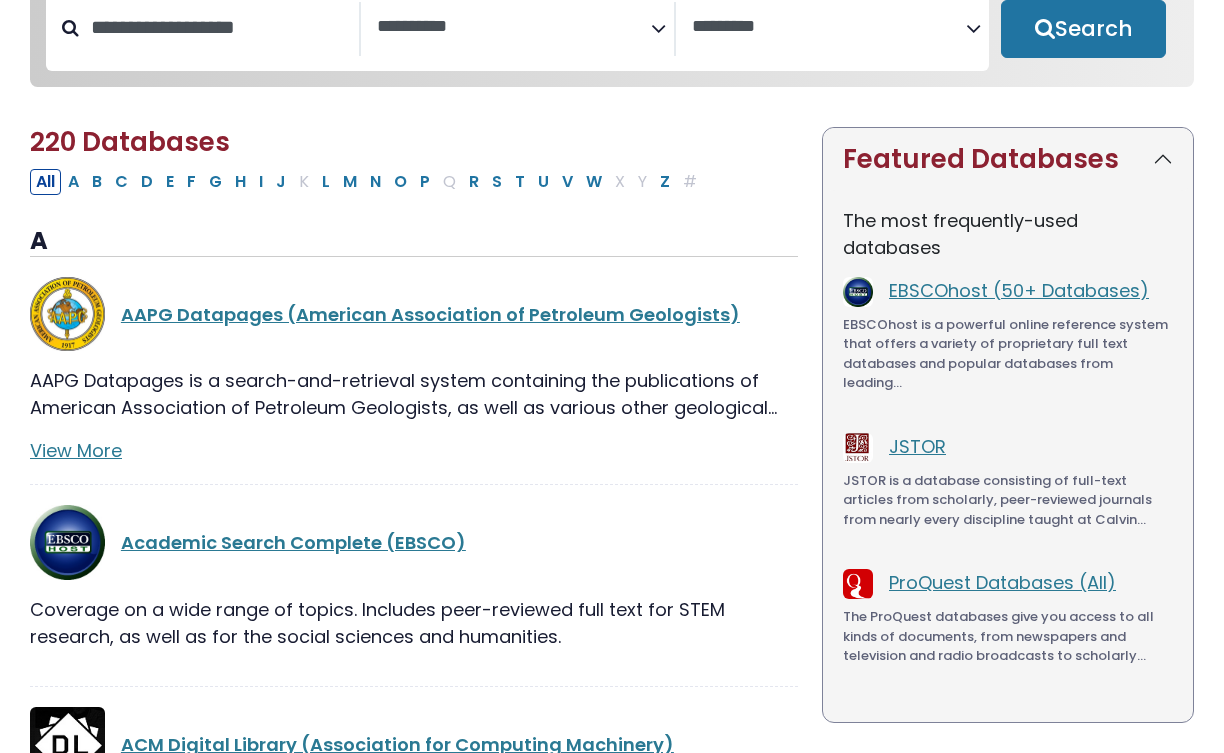 scroll, scrollTop: 216, scrollLeft: 0, axis: vertical 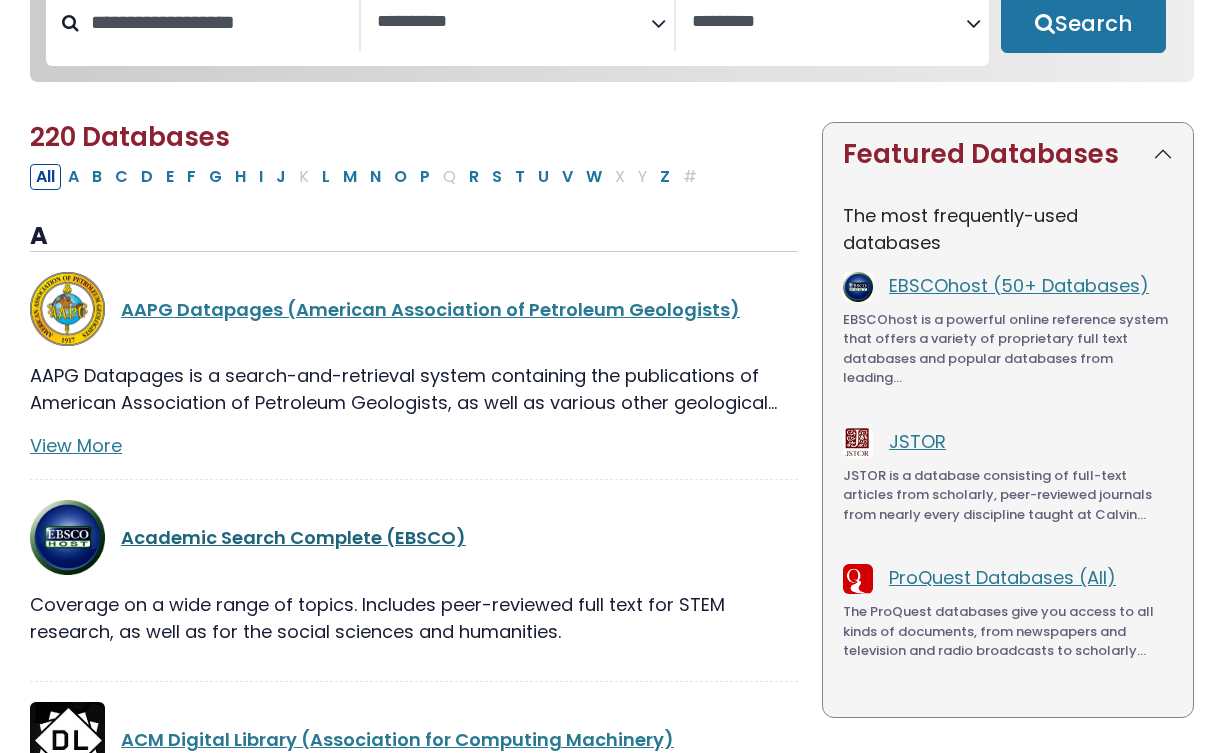 click on "Academic Search Complete (EBSCO)" at bounding box center [293, 537] 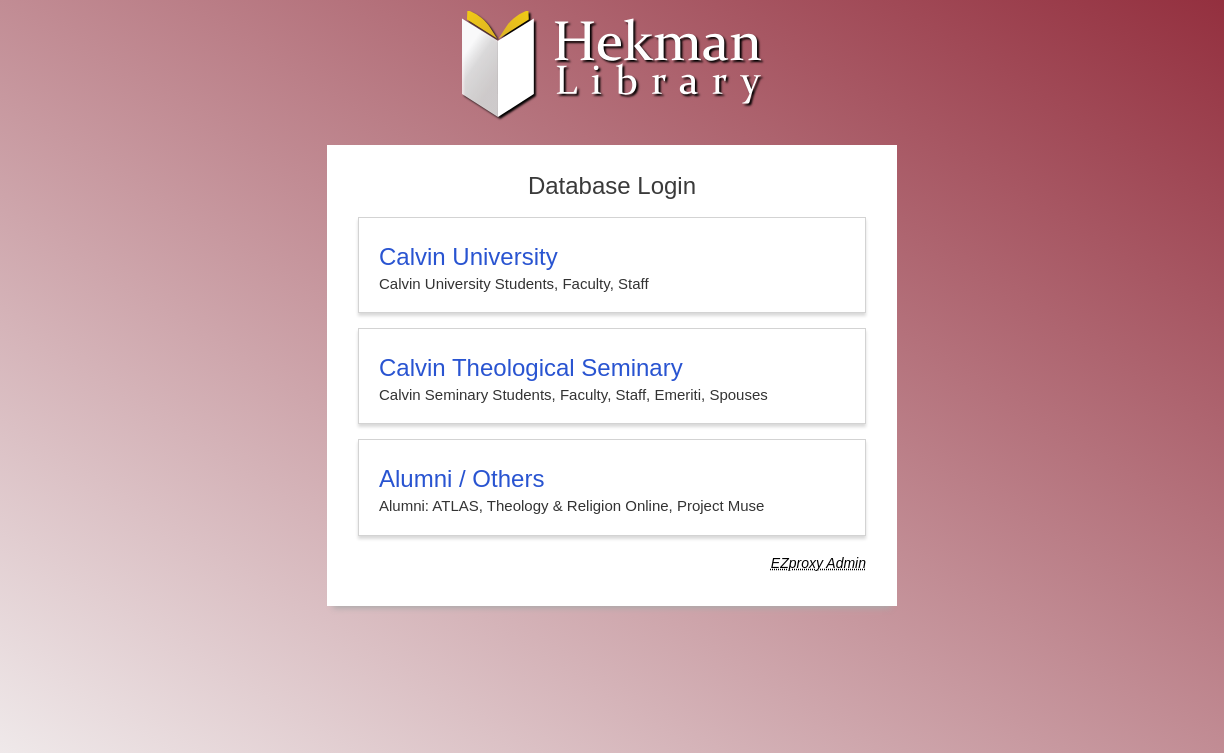 scroll, scrollTop: 0, scrollLeft: 0, axis: both 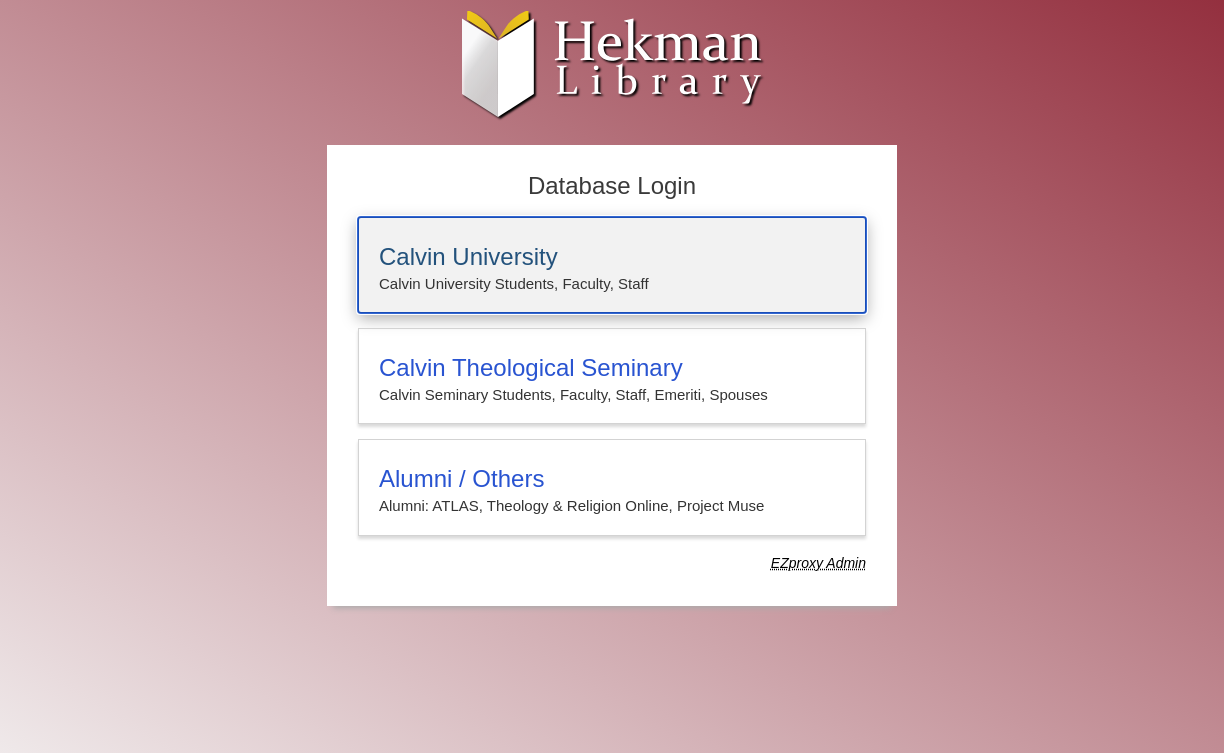 click on "Calvin University" at bounding box center (612, 257) 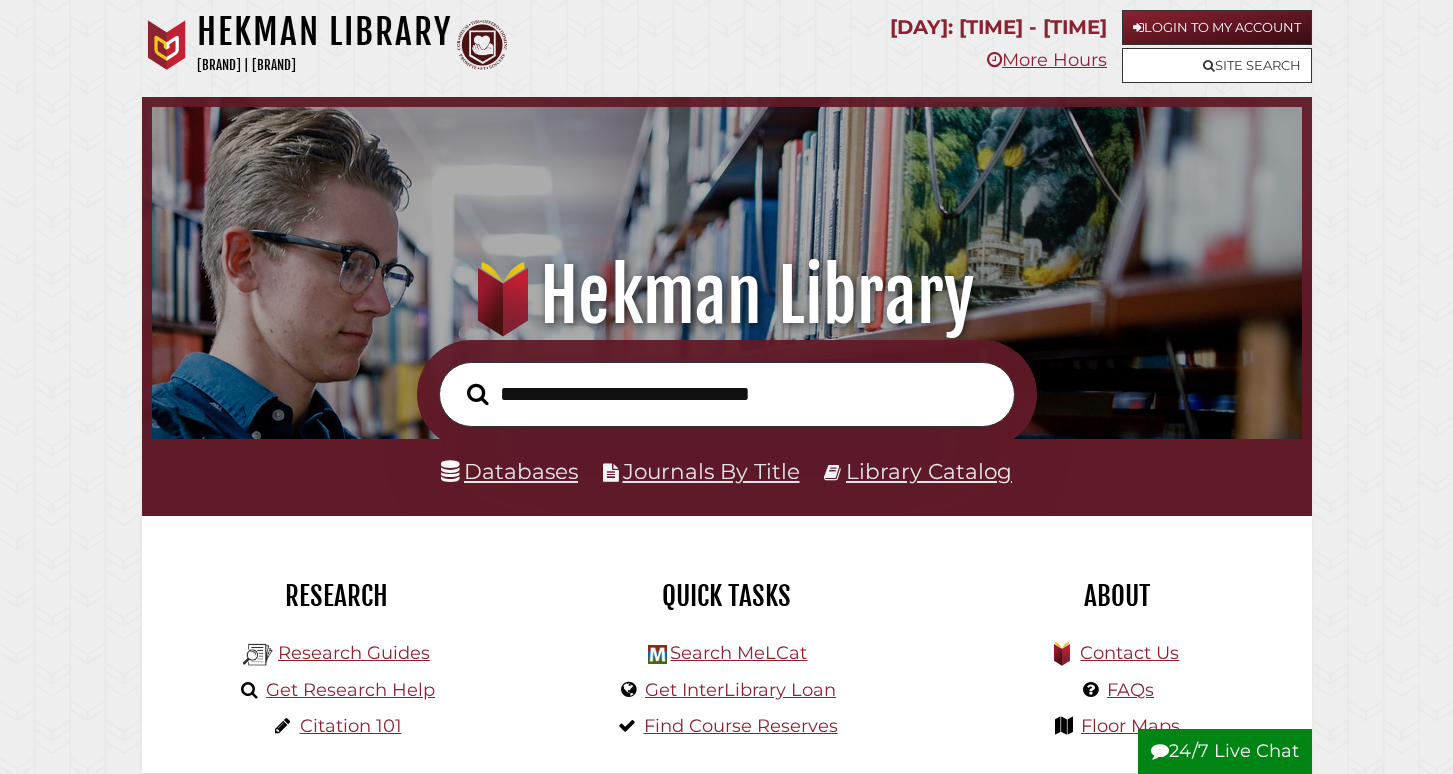 scroll, scrollTop: 0, scrollLeft: 0, axis: both 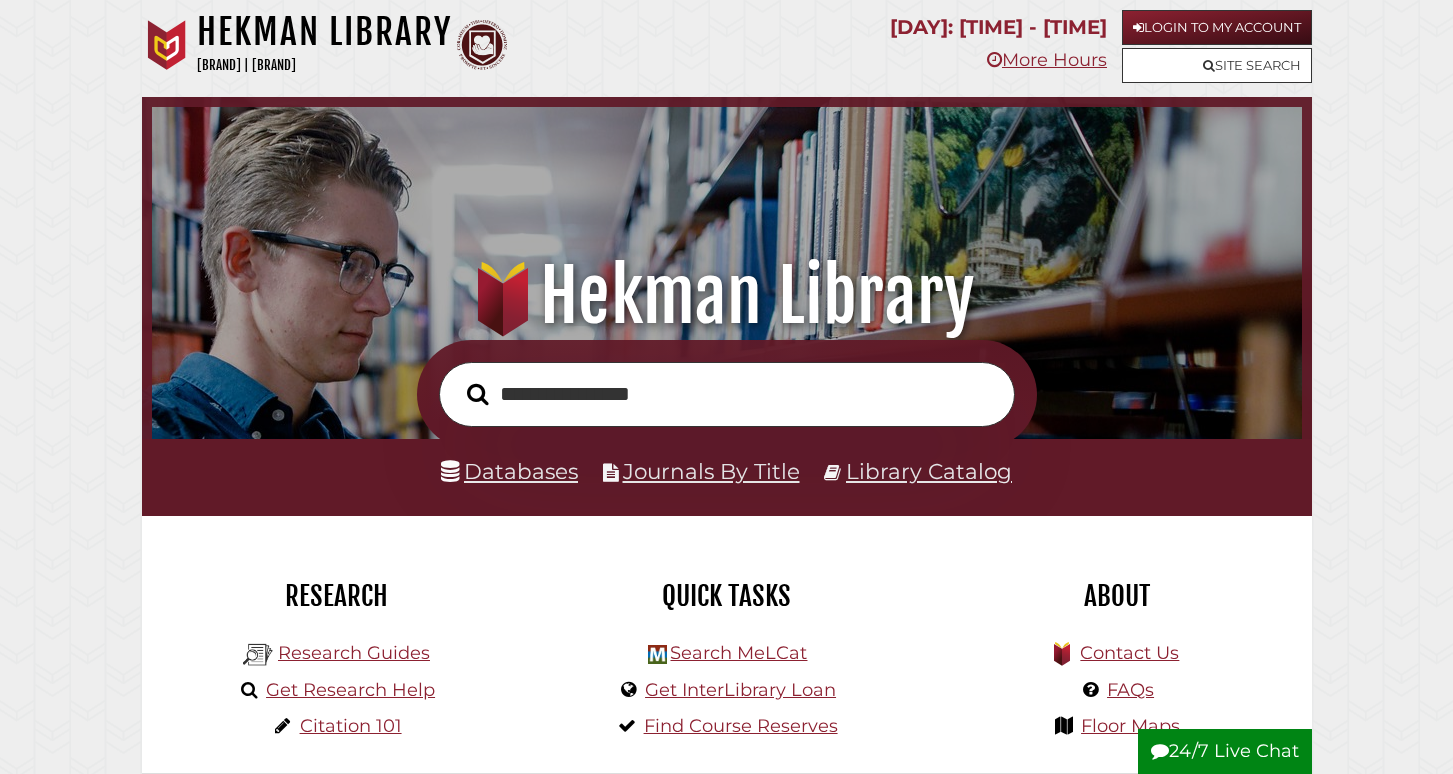 type on "**********" 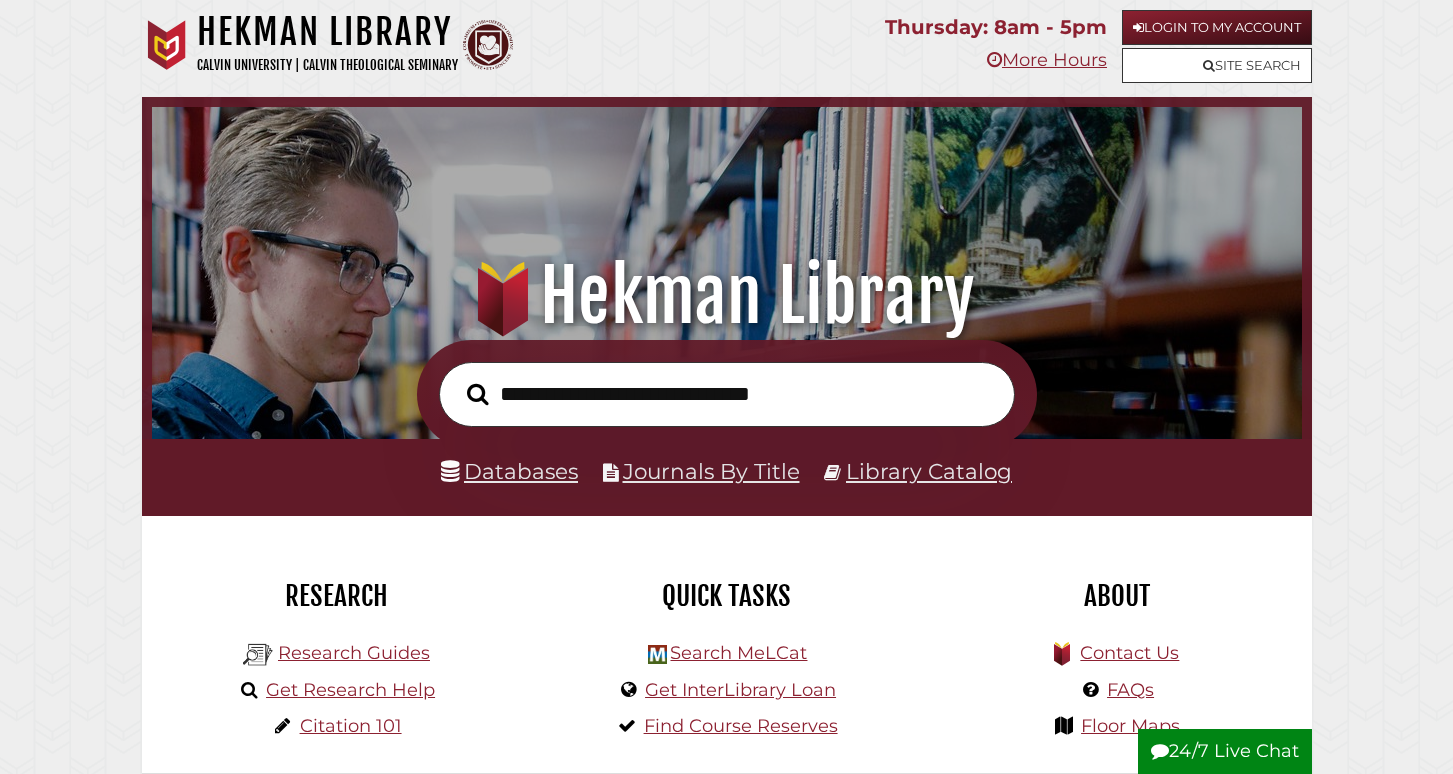 scroll, scrollTop: 0, scrollLeft: 0, axis: both 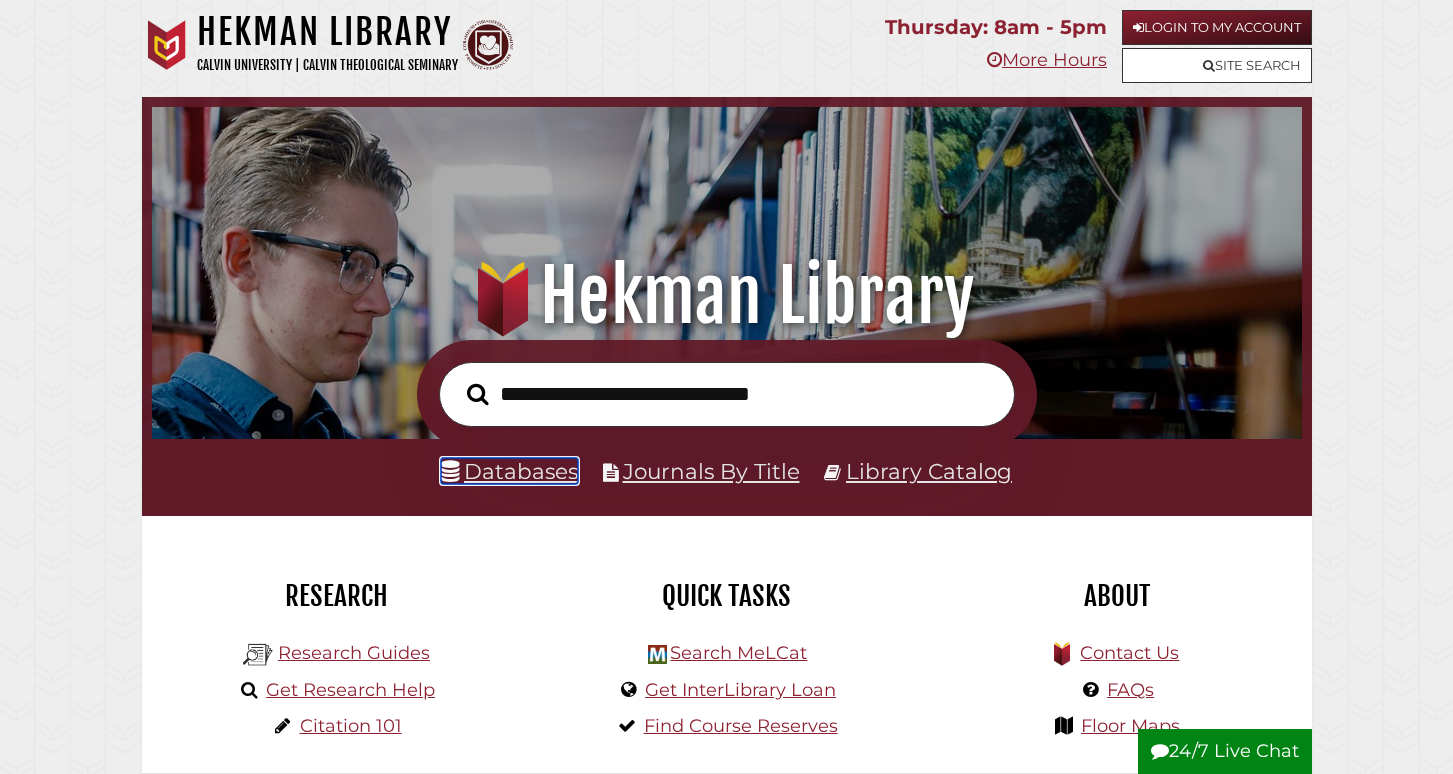 click on "Databases" at bounding box center (509, 471) 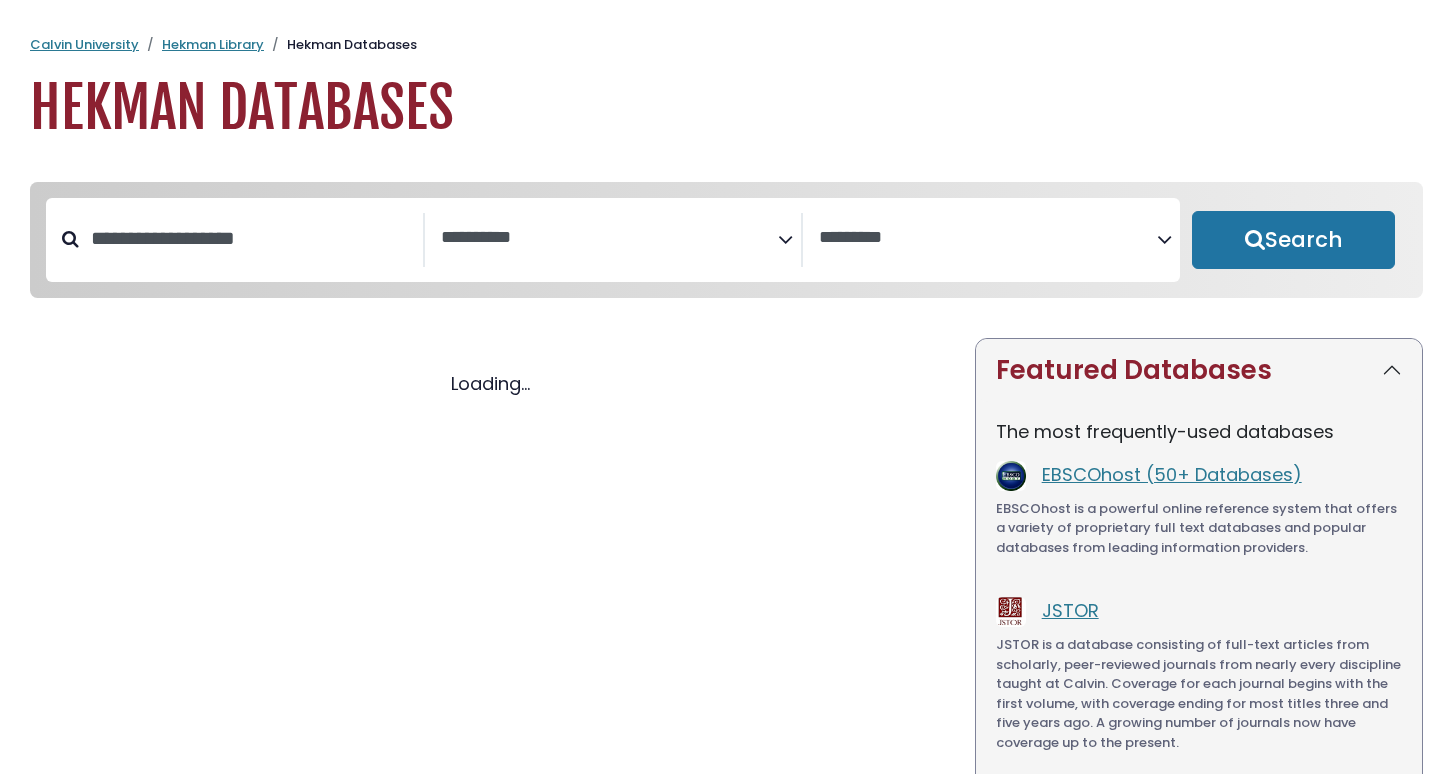 select 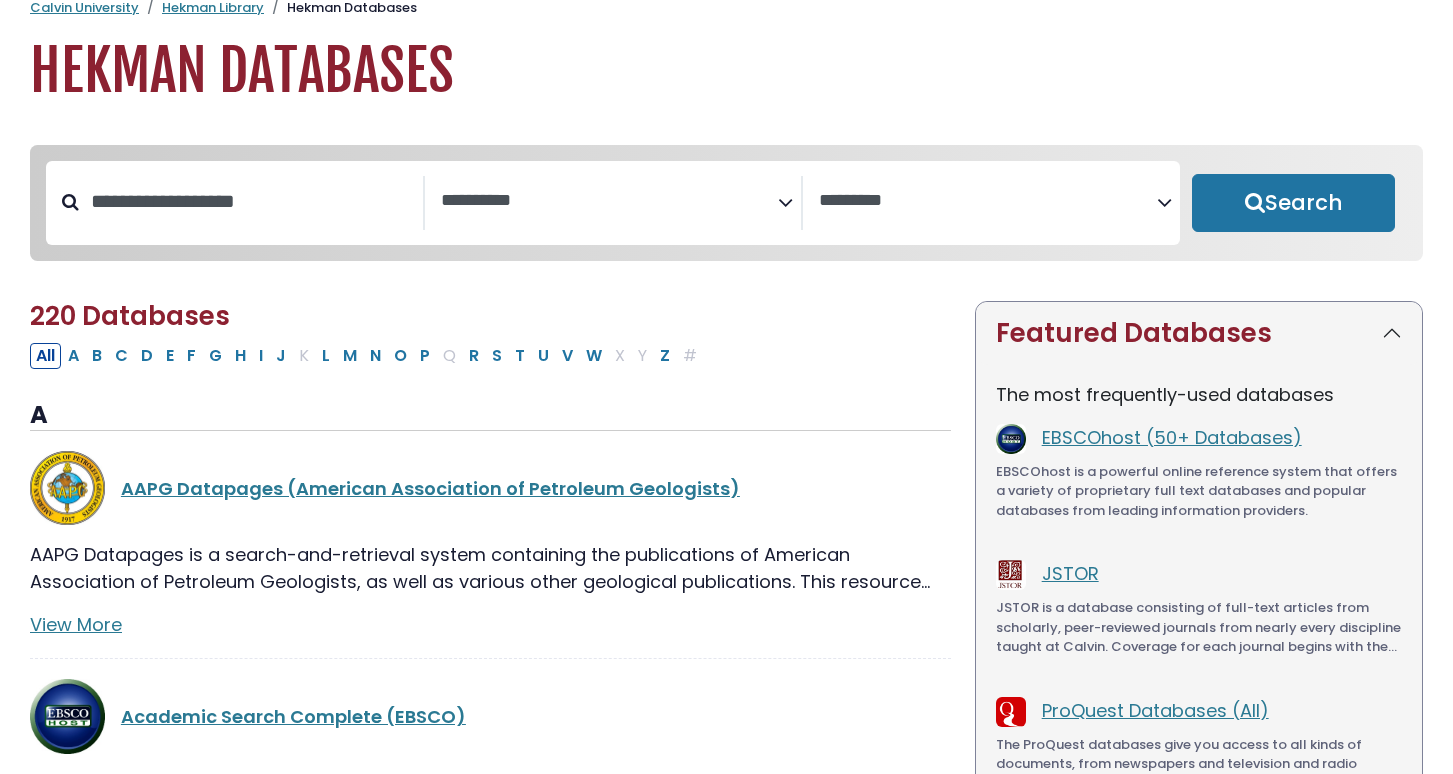 scroll, scrollTop: 55, scrollLeft: 0, axis: vertical 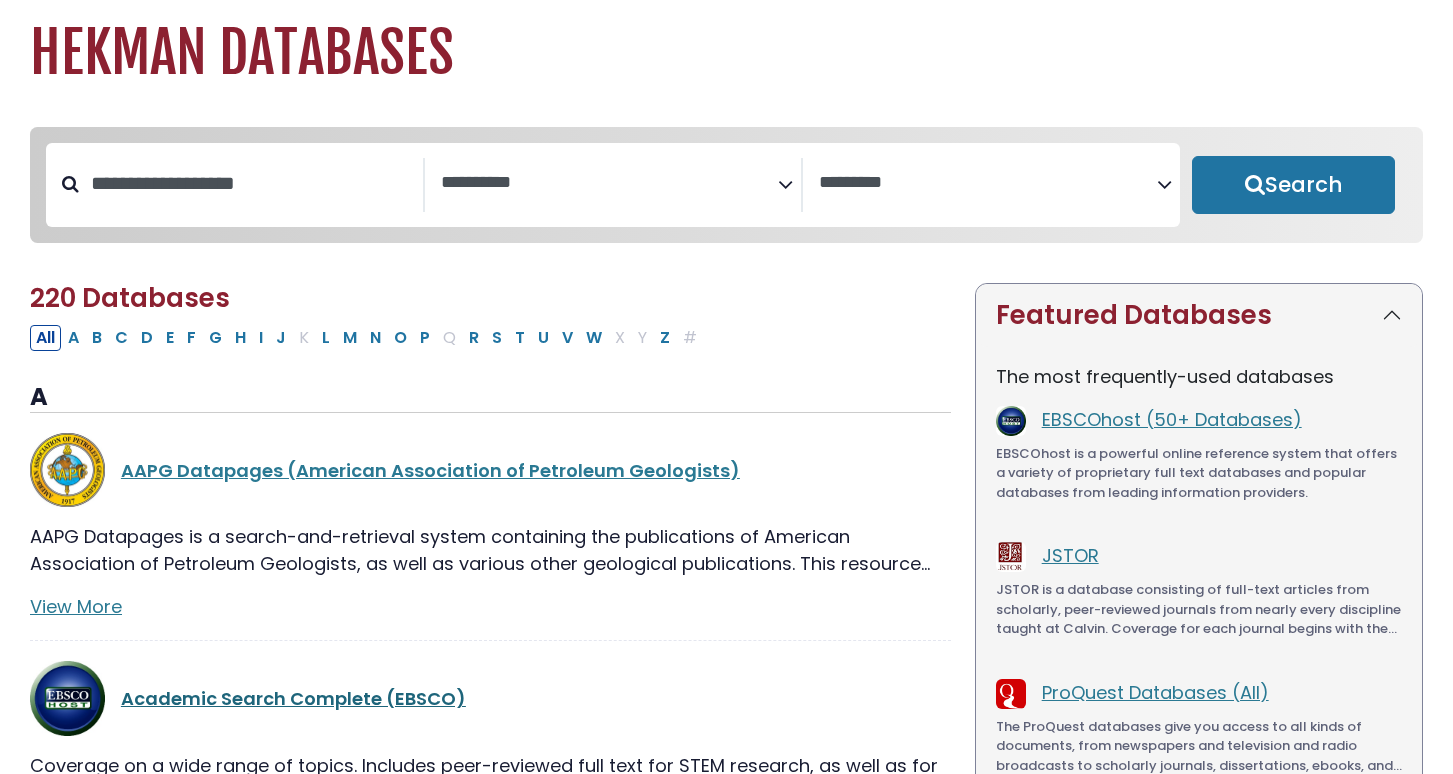 click on "Academic Search Complete (EBSCO)" at bounding box center [293, 698] 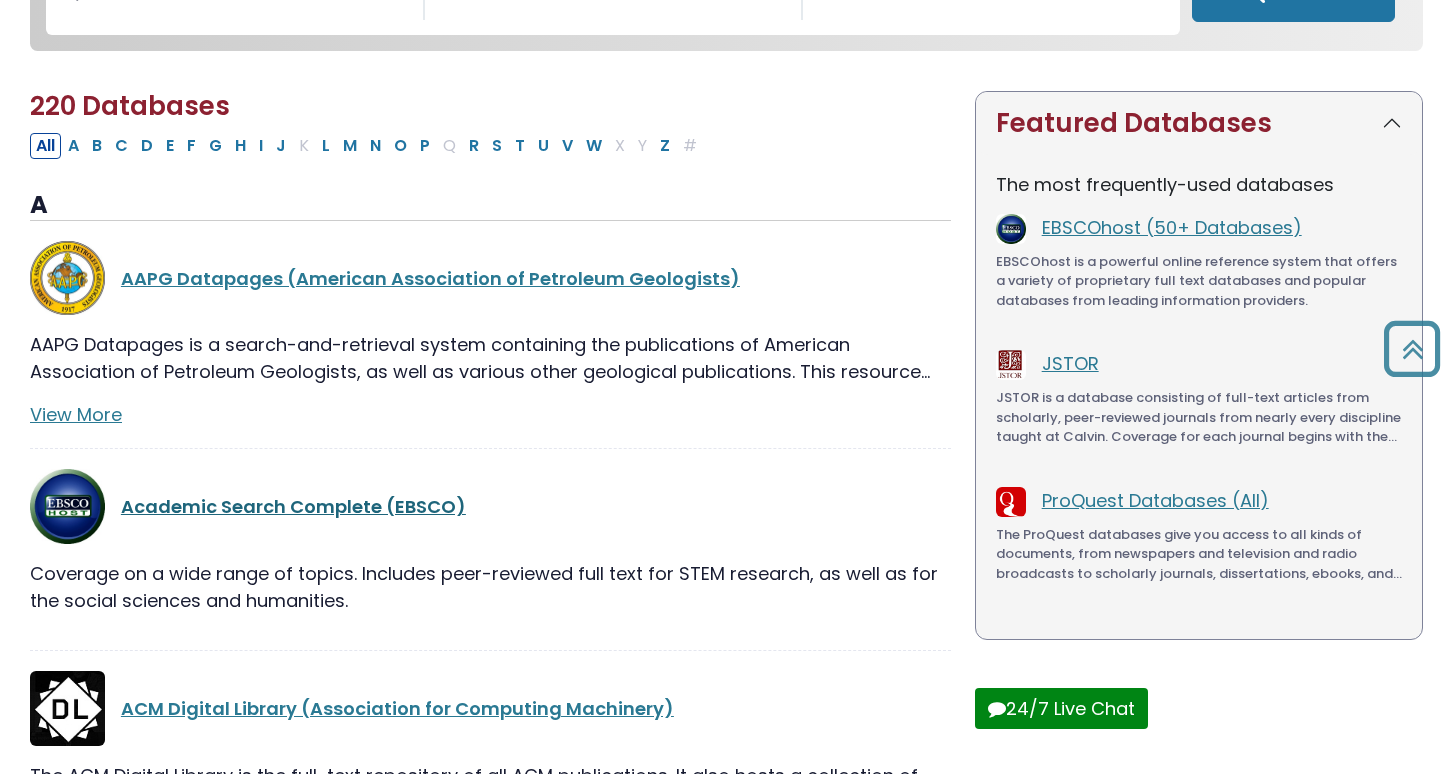 scroll, scrollTop: 245, scrollLeft: 0, axis: vertical 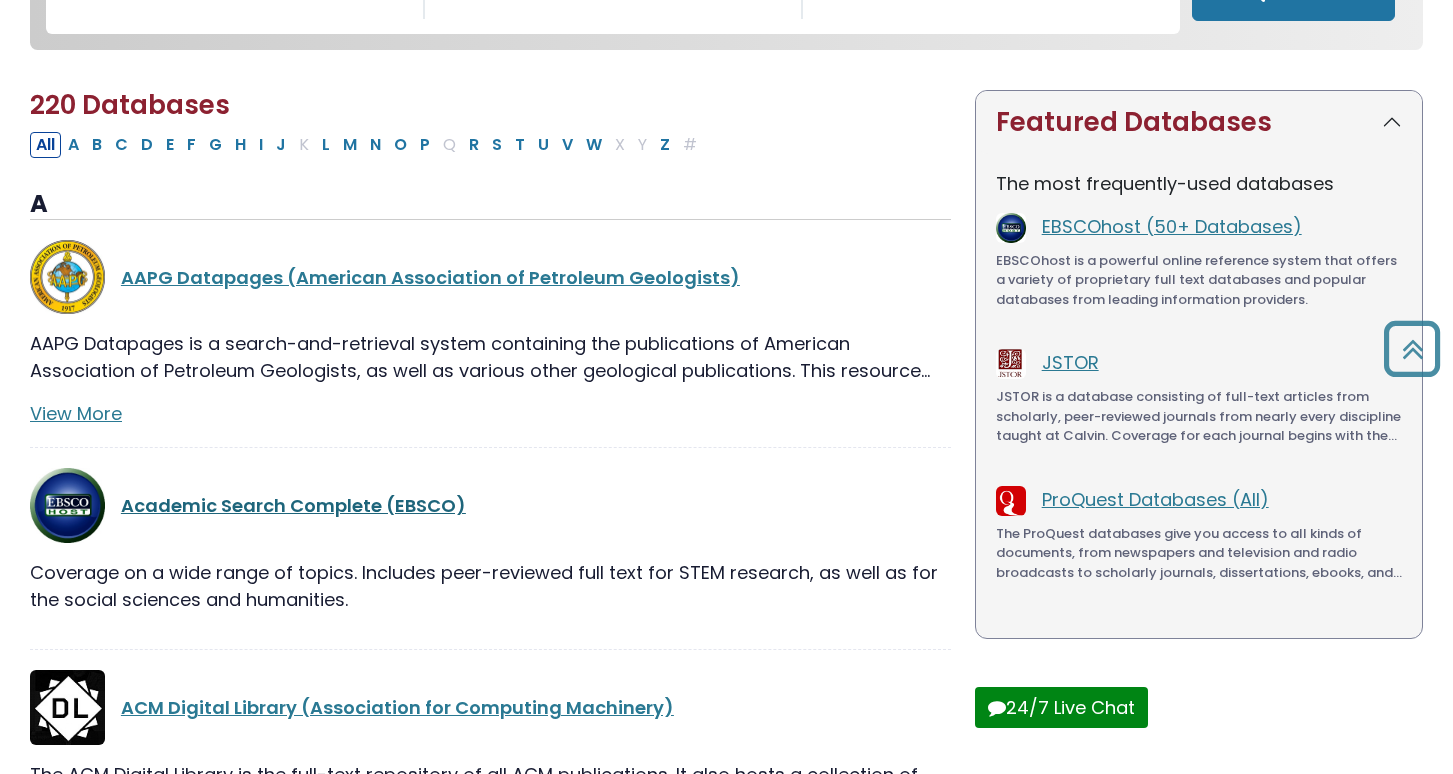 click on "Academic Search Complete (EBSCO)" at bounding box center [293, 505] 